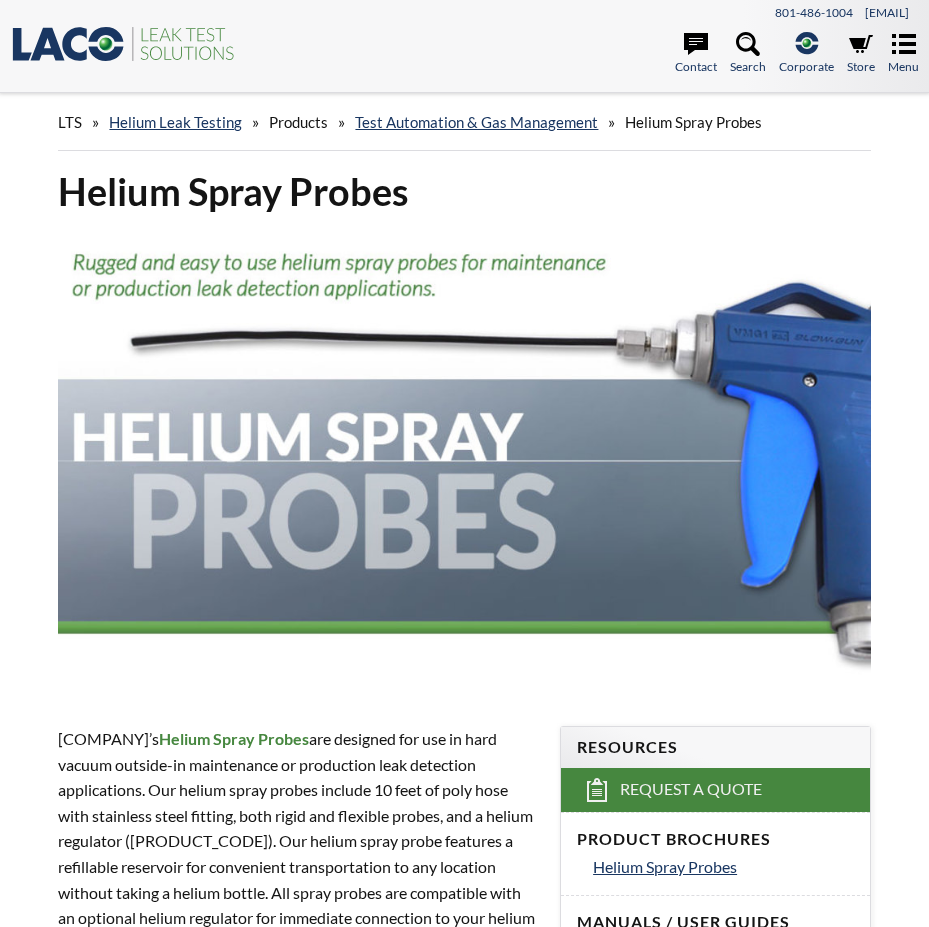 scroll, scrollTop: 0, scrollLeft: 0, axis: both 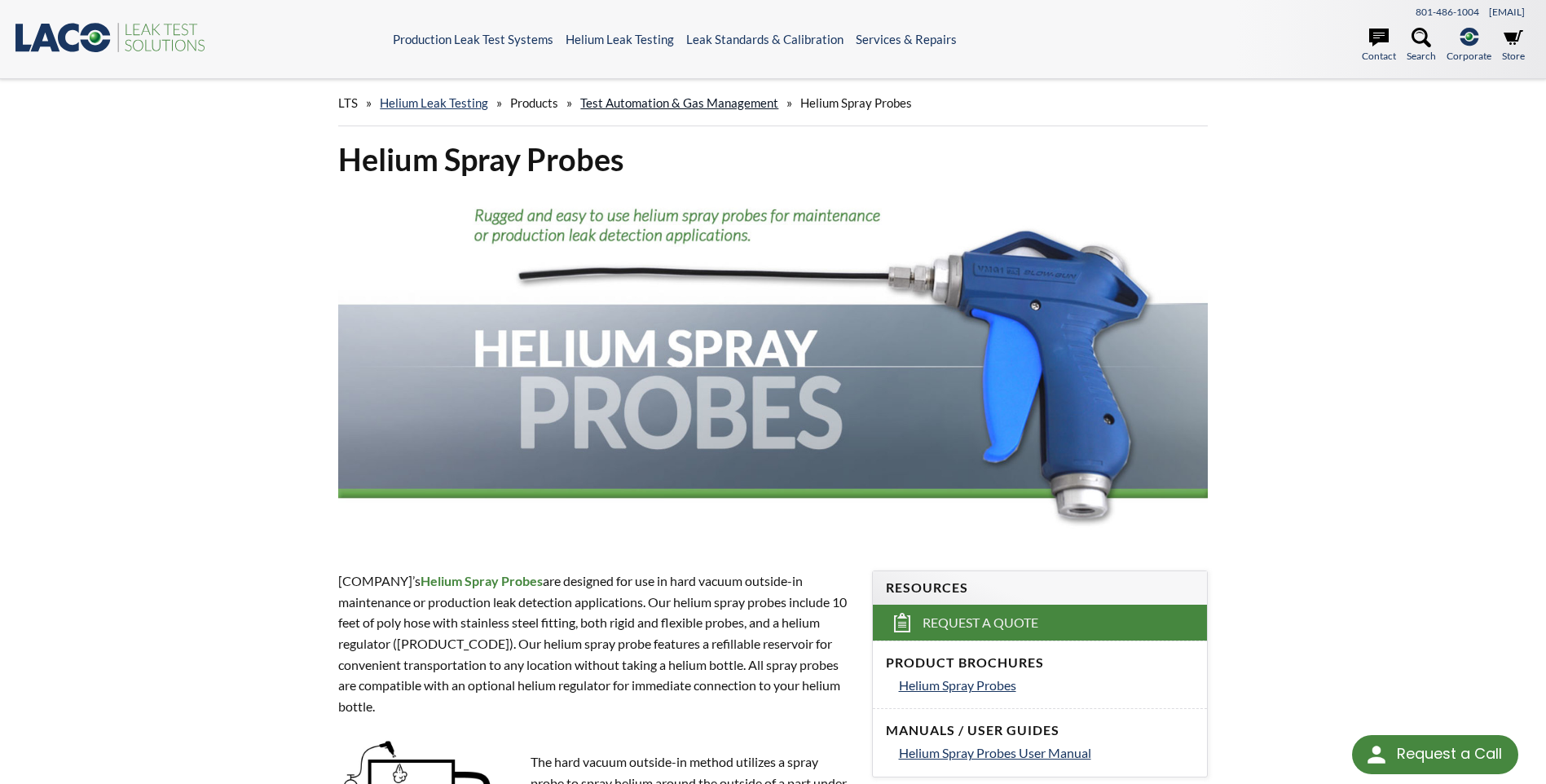 click on "Test Automation & Gas Management" at bounding box center (679, 103) 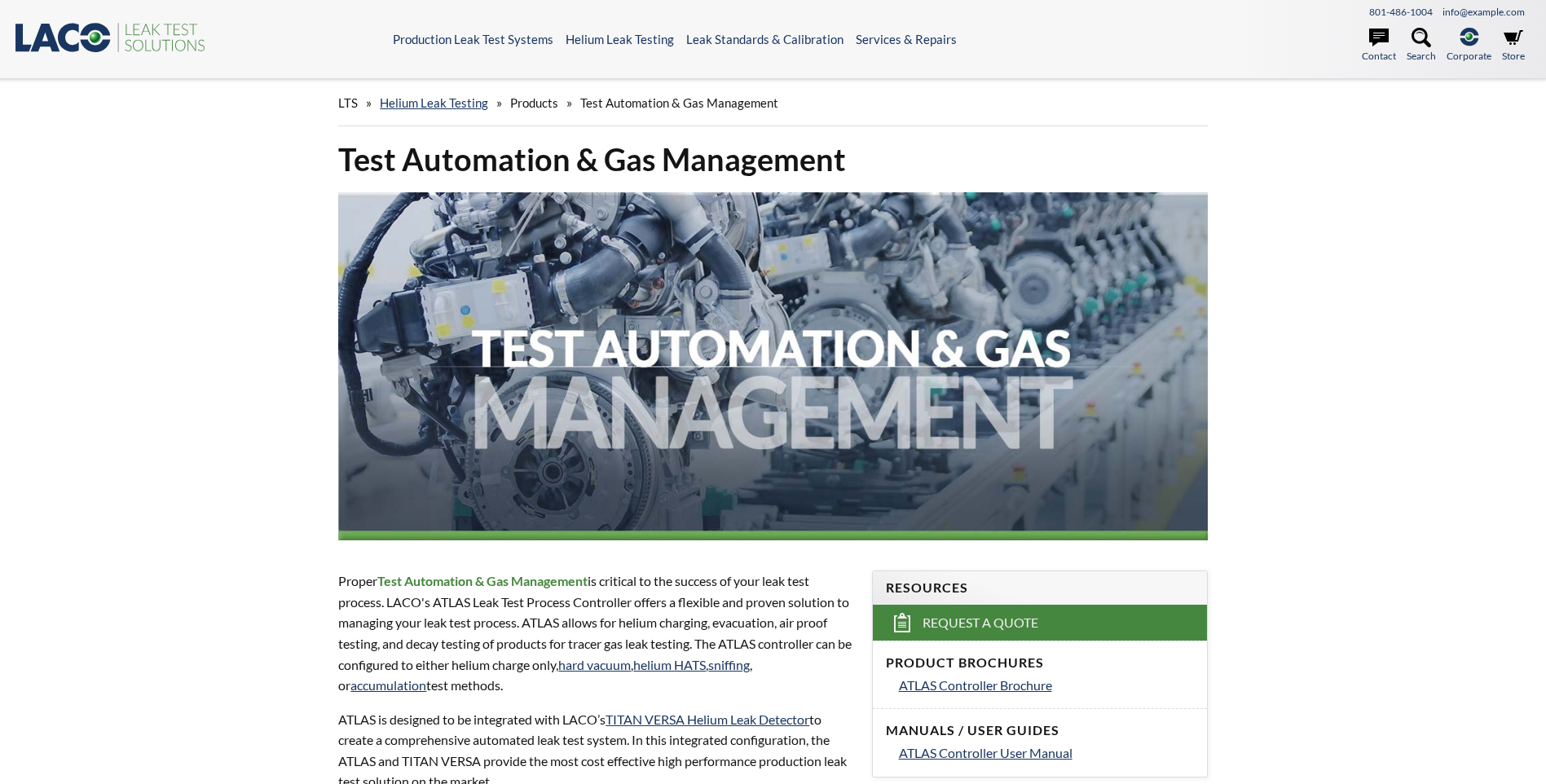 scroll, scrollTop: 0, scrollLeft: 0, axis: both 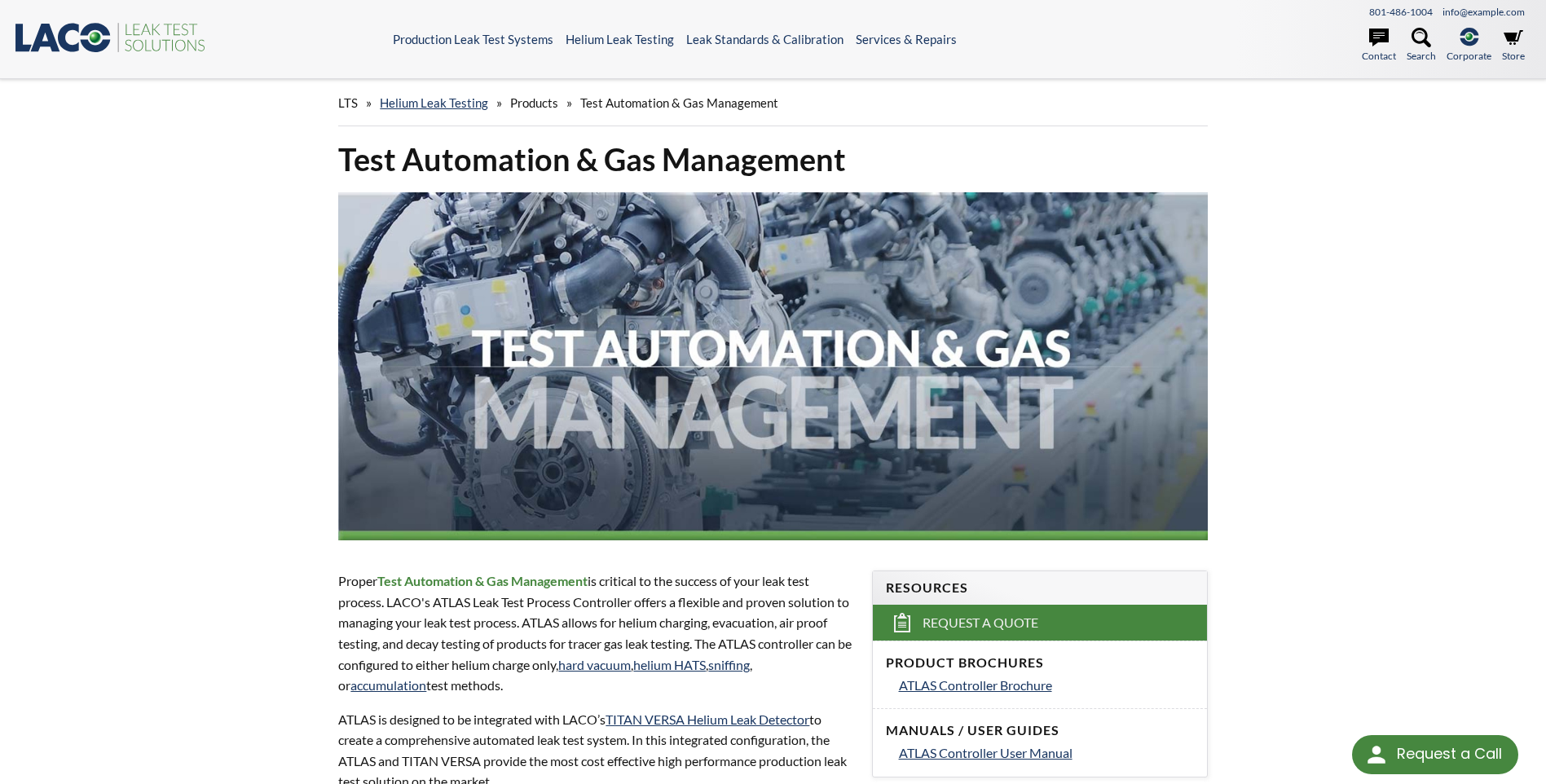 click on "[PHONE]
info@example.com
Contact
Search
.st-0{fill:#193661;}
.st-1{fill:url(#SVGID_1_a);}
Corporate
LACO Corporate
LACO Leak Test Solutions (LTS)
LACO Vacuum Solutions (LVS)
About Us
Blog
Careers
FAQ
Find a Rep
LACO News
Quality Certification
24/7 Support
Store
Menu" at bounding box center (1343, 39) 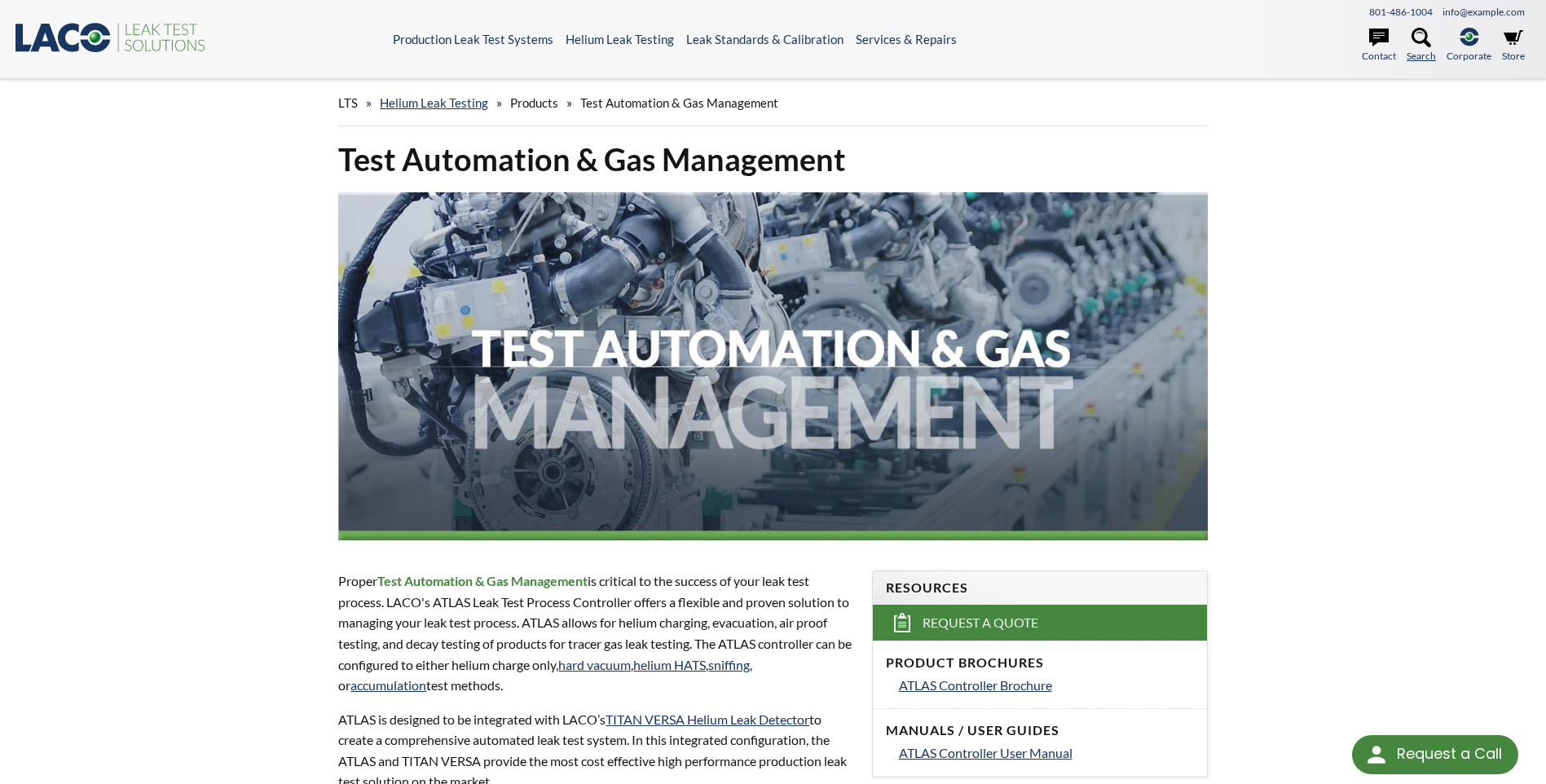 click 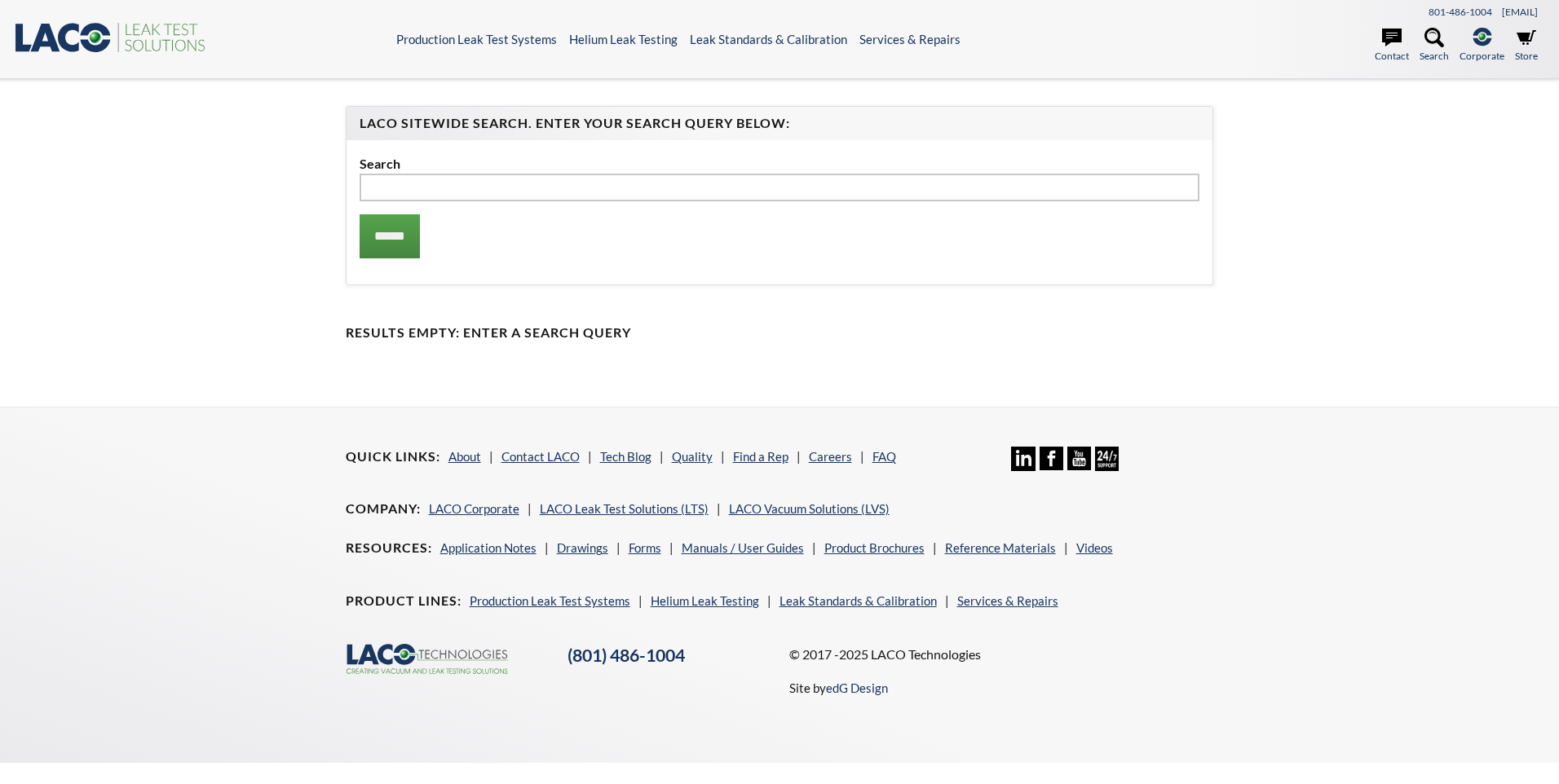 scroll, scrollTop: 0, scrollLeft: 0, axis: both 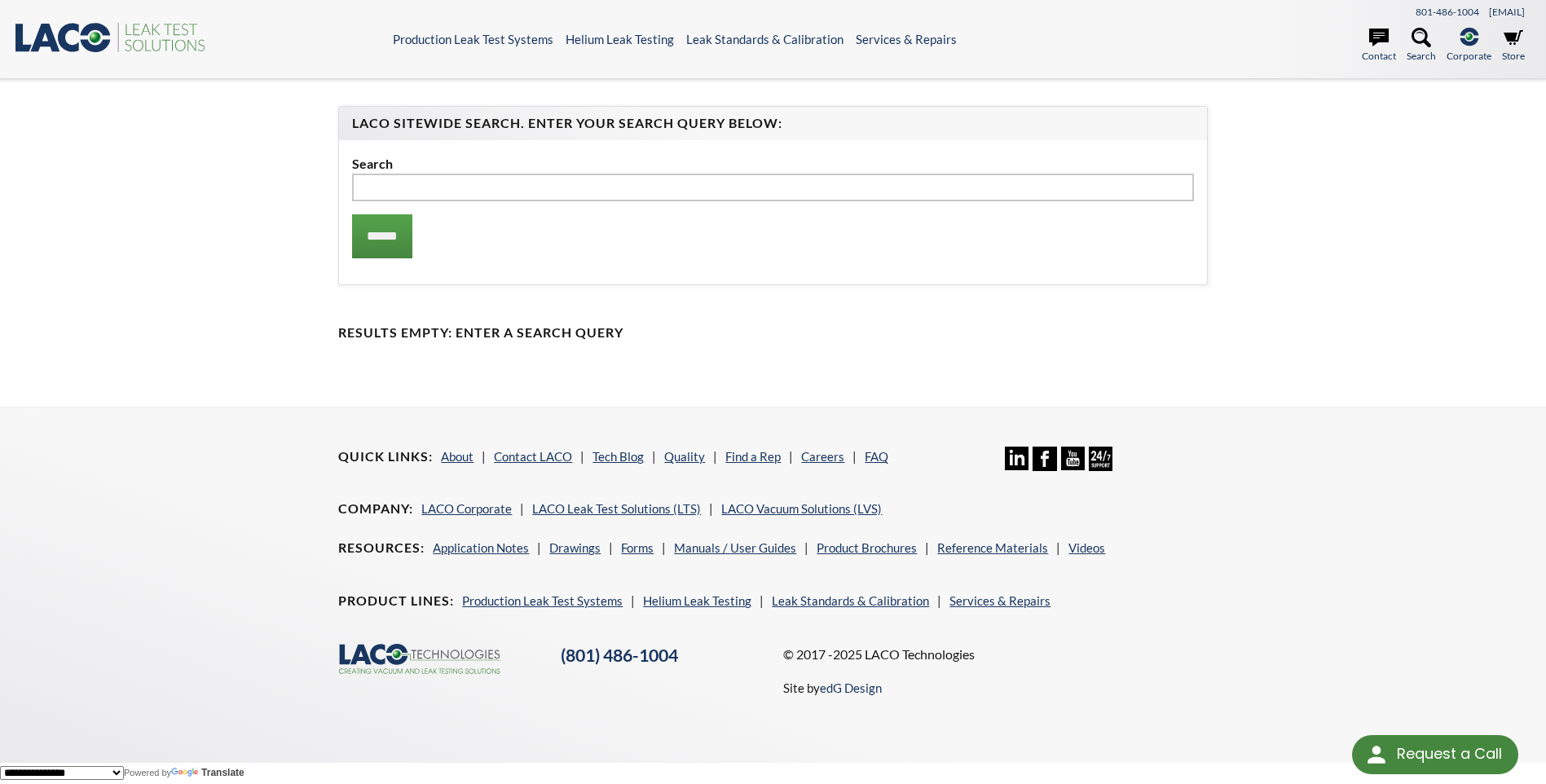 click at bounding box center (773, 187) 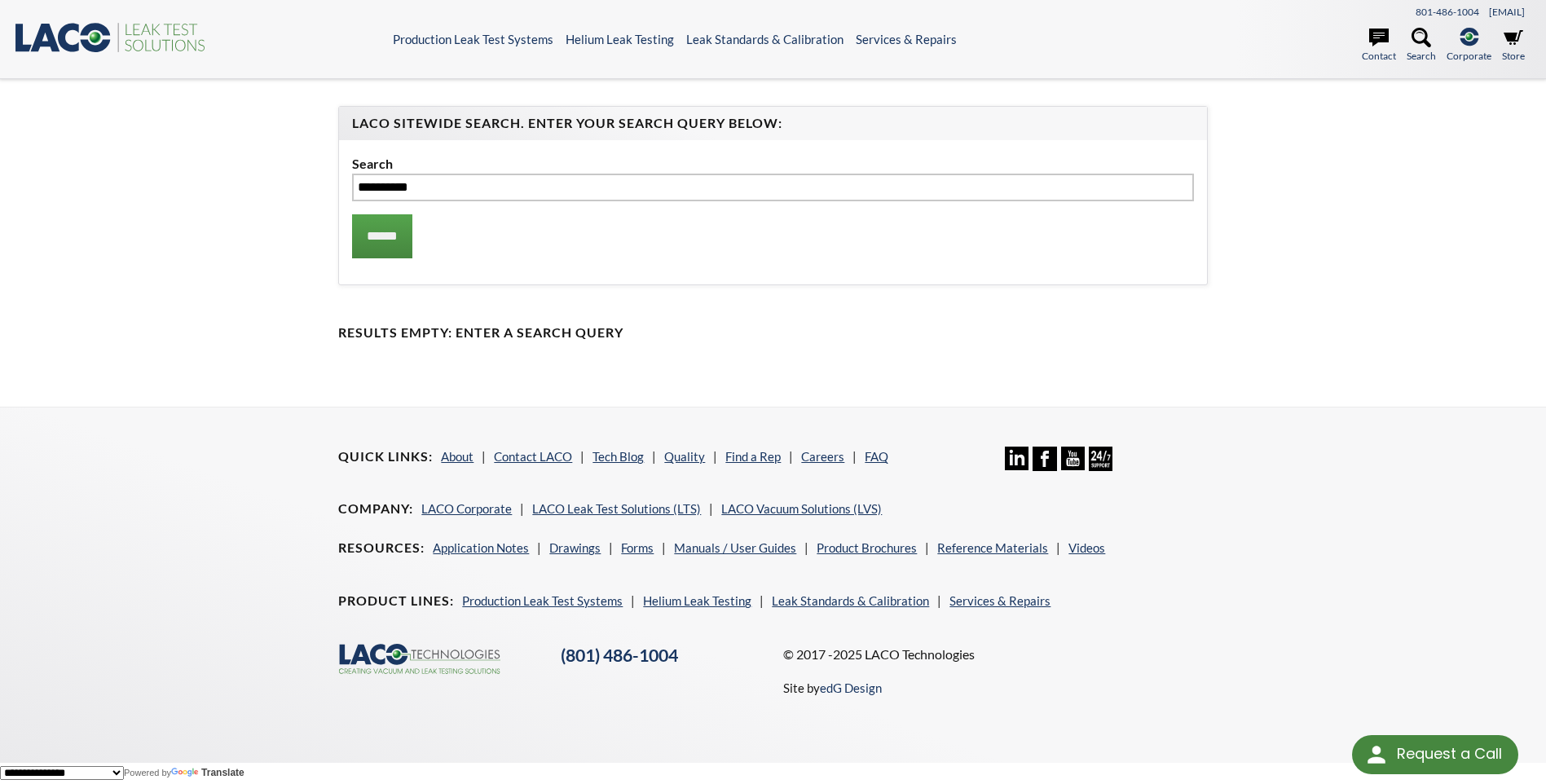 type on "**********" 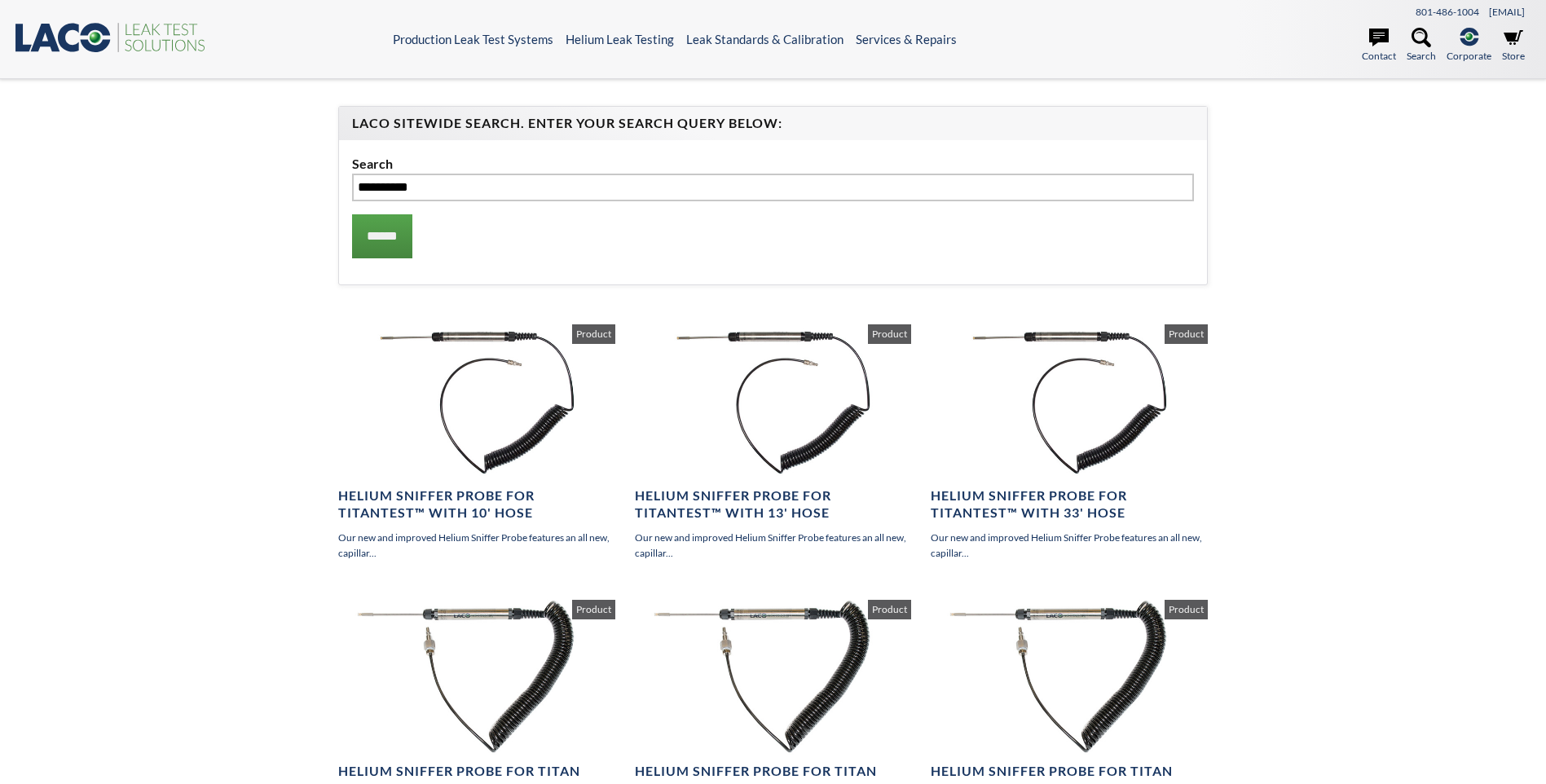 scroll, scrollTop: 0, scrollLeft: 0, axis: both 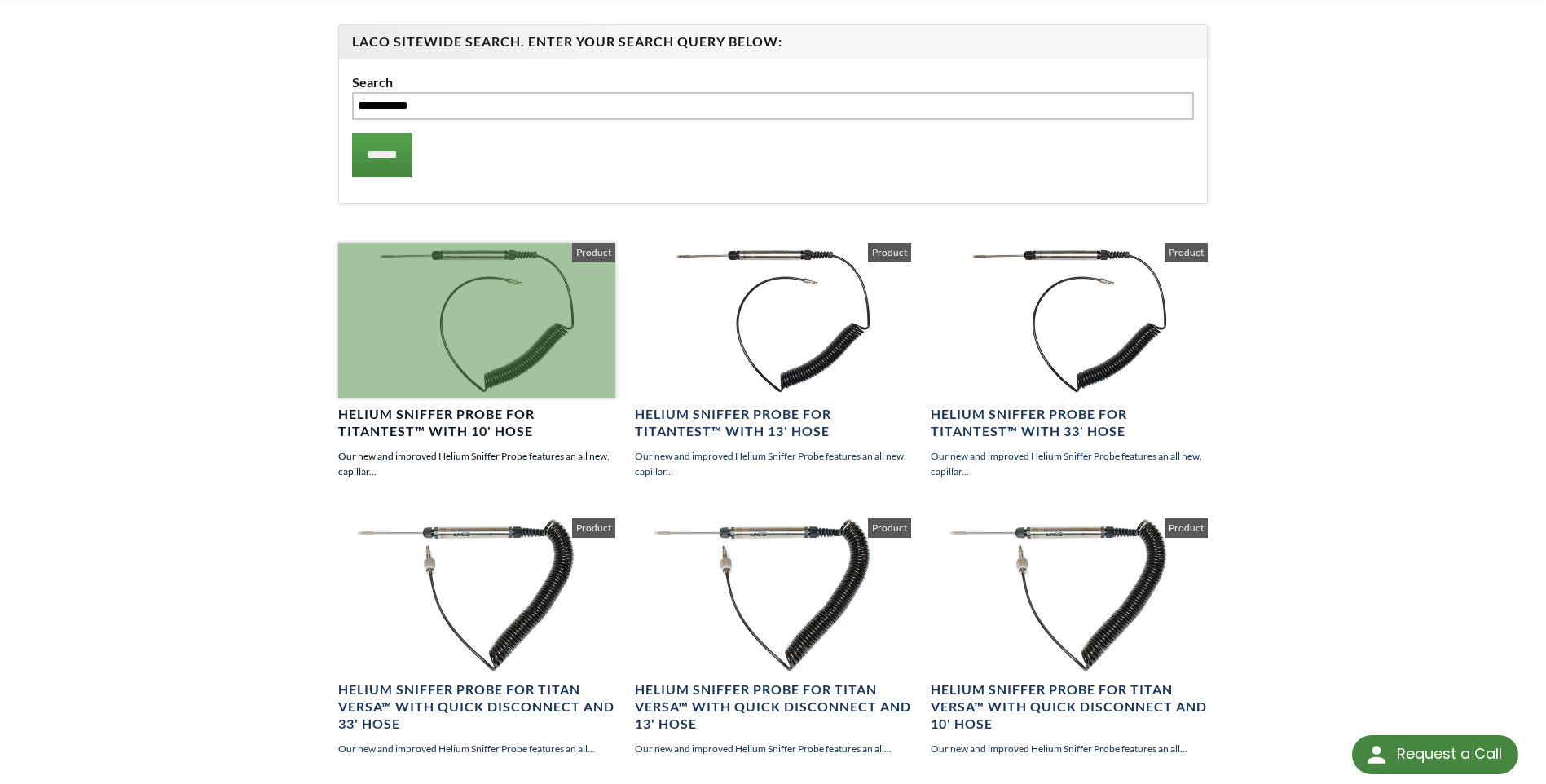 click on "Helium Sniffer Probe for TITANTEST™ with 10' Hose" at bounding box center (476, 423) 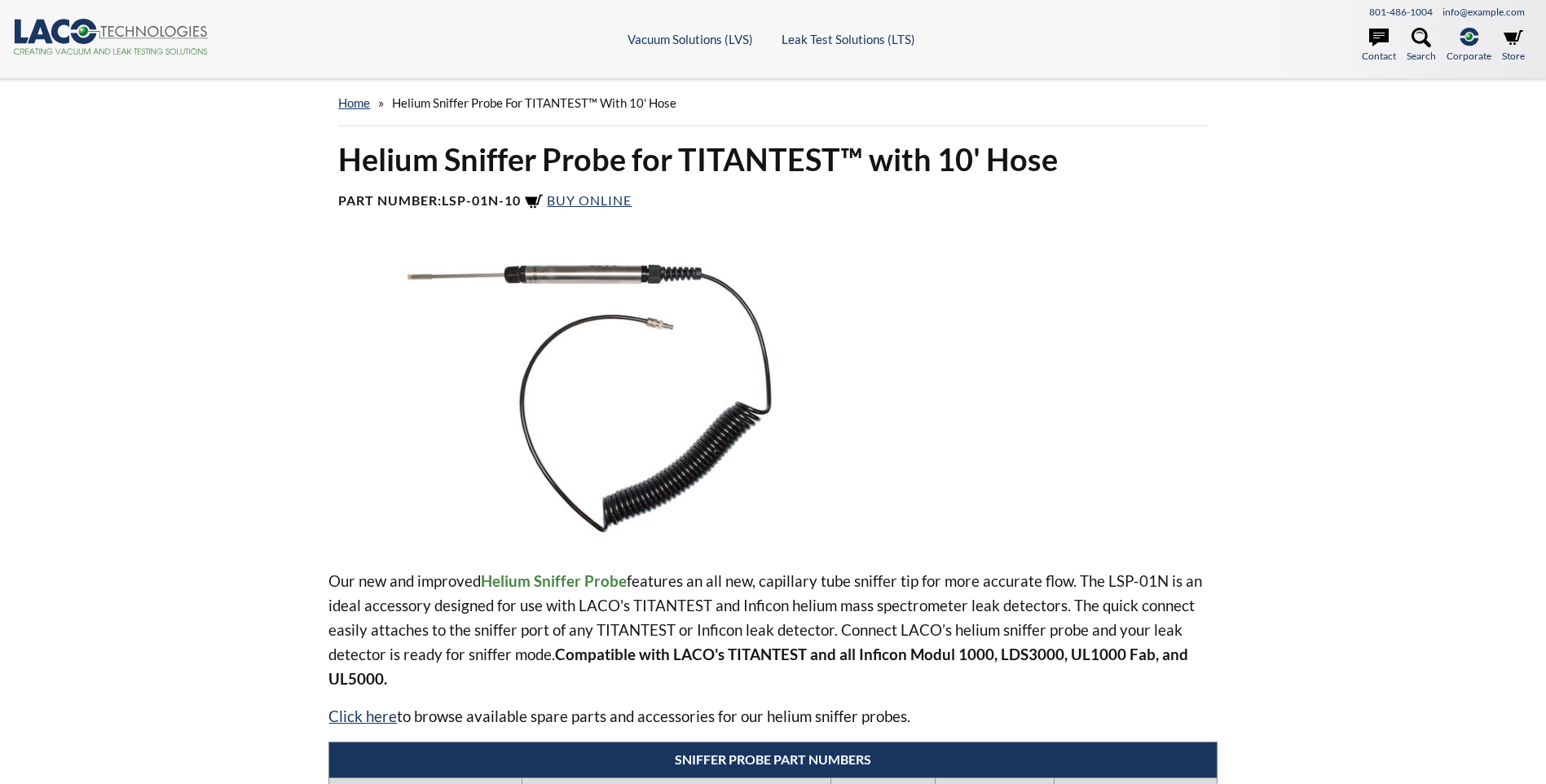 scroll, scrollTop: 0, scrollLeft: 0, axis: both 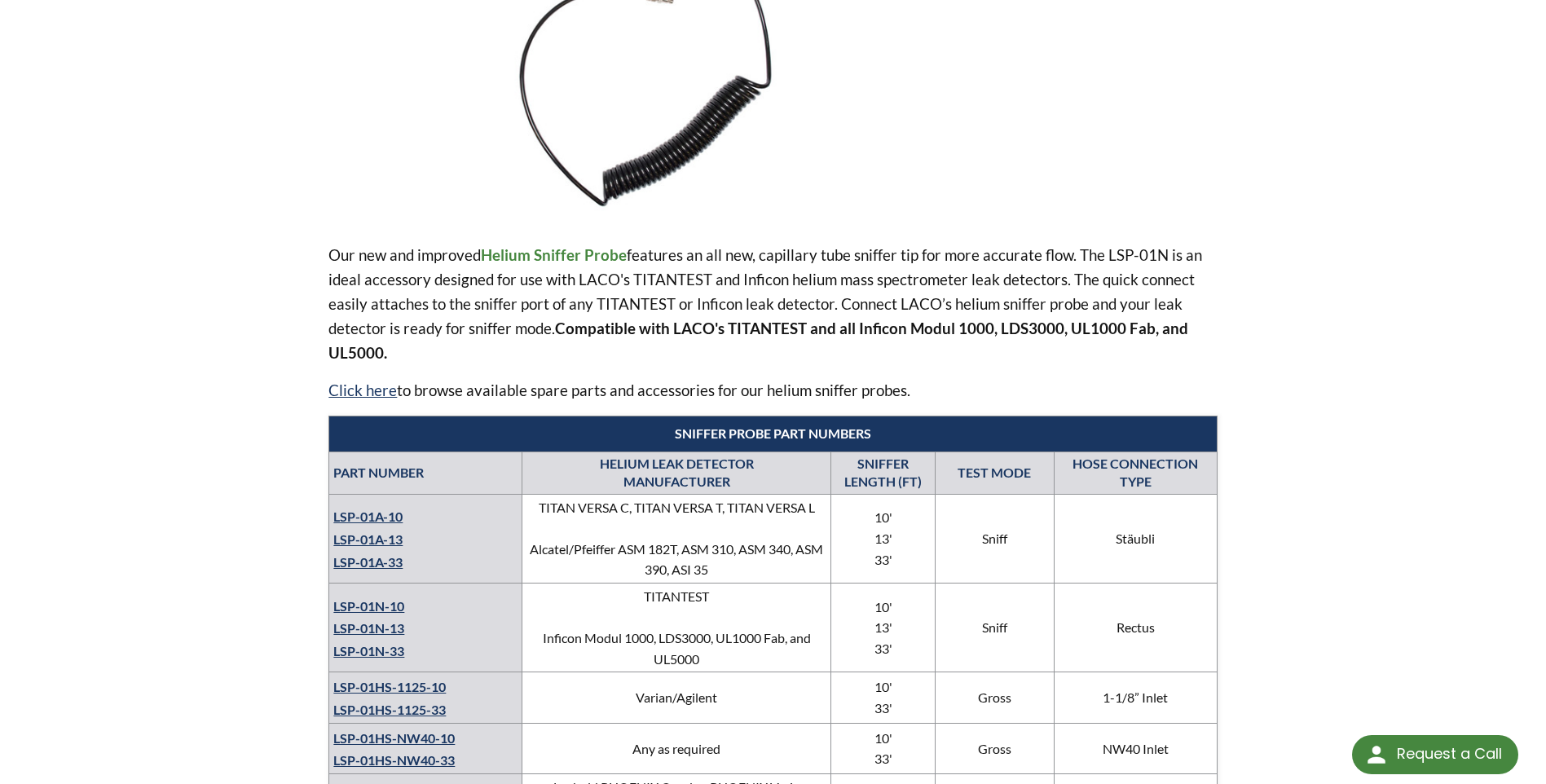 click on "LSP-01N-10" at bounding box center (368, 606) 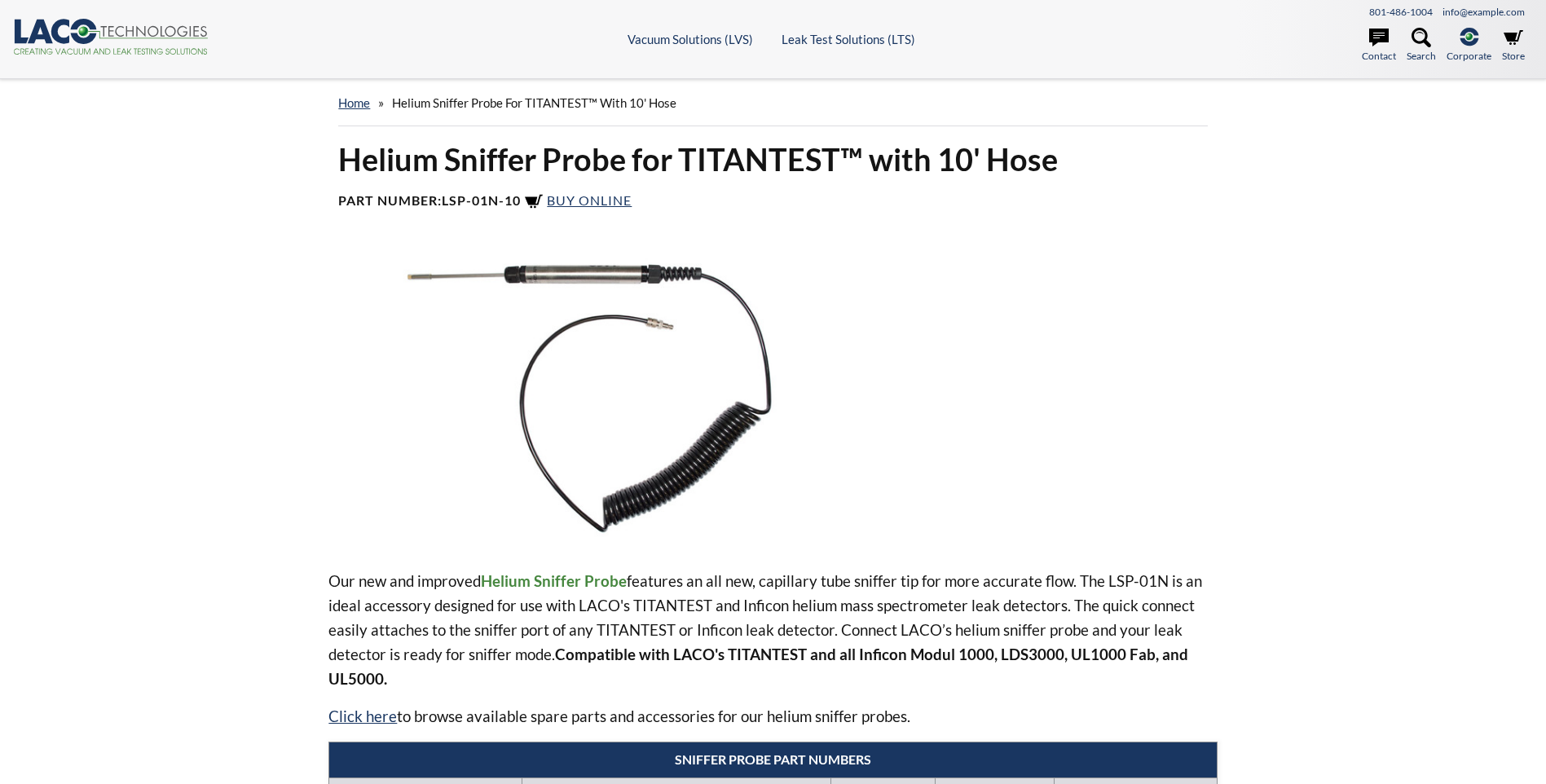 scroll, scrollTop: 0, scrollLeft: 0, axis: both 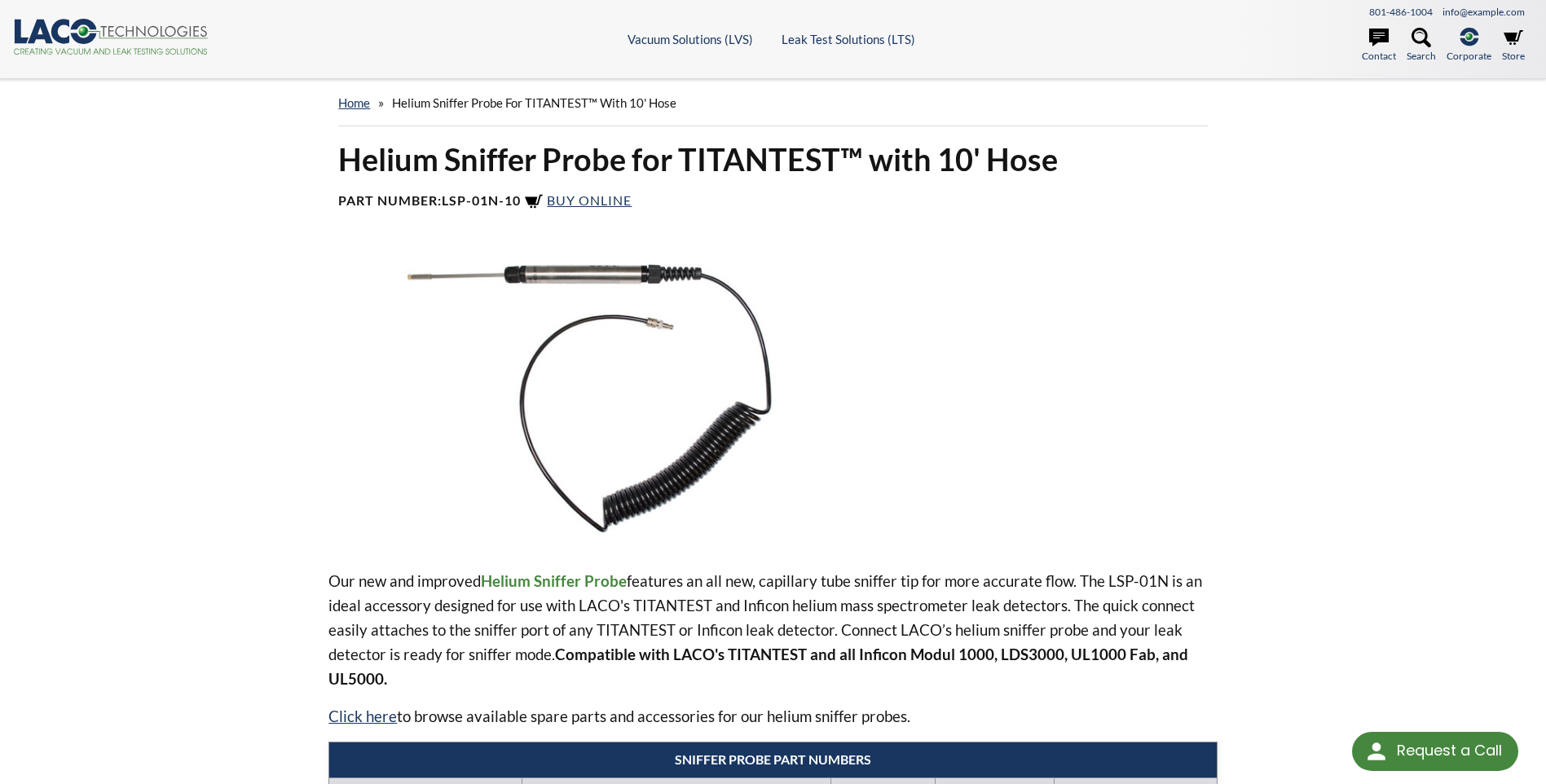 select 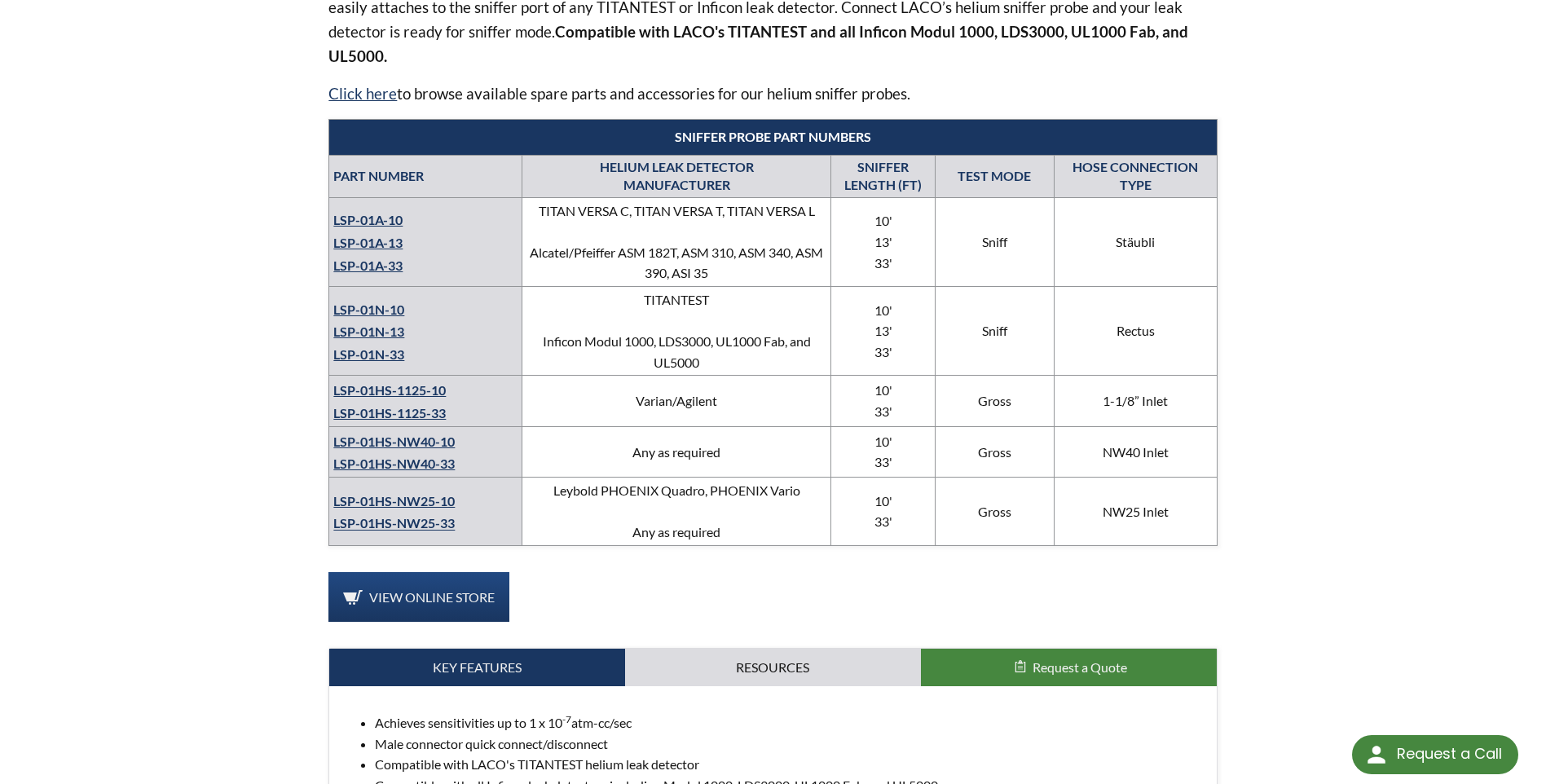 scroll, scrollTop: 652, scrollLeft: 0, axis: vertical 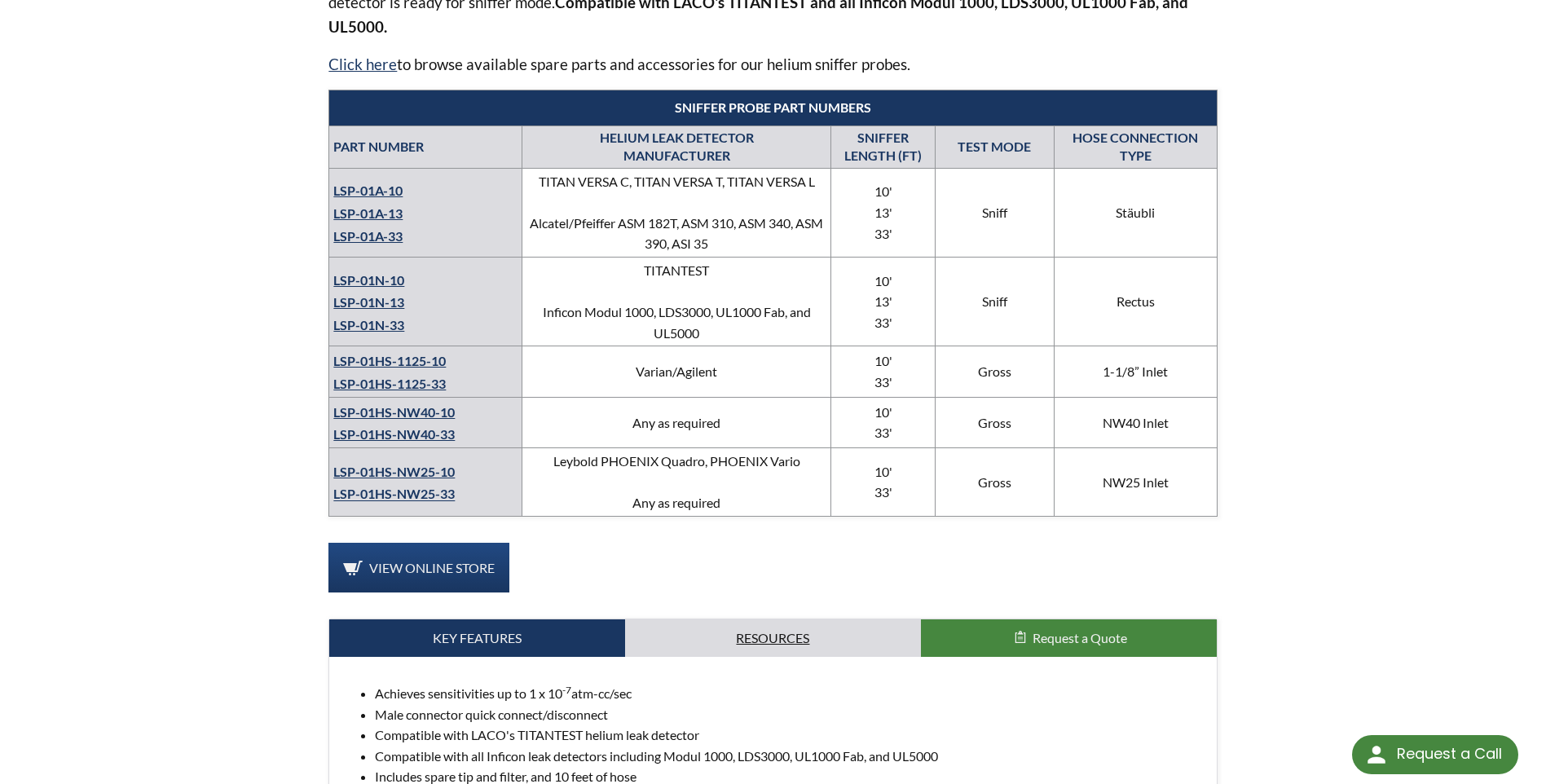 click on "Resources" at bounding box center (773, 638) 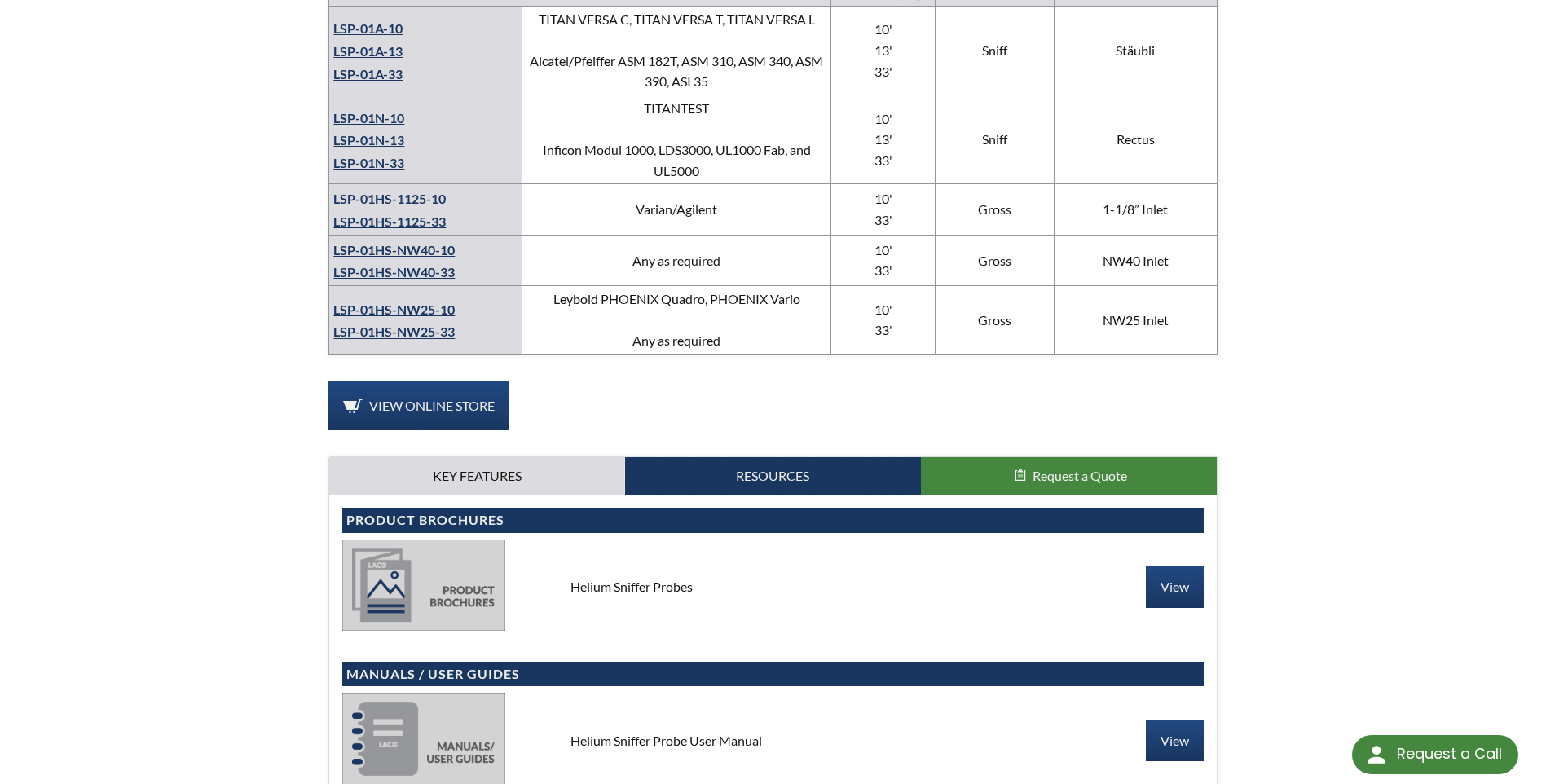 scroll, scrollTop: 896, scrollLeft: 0, axis: vertical 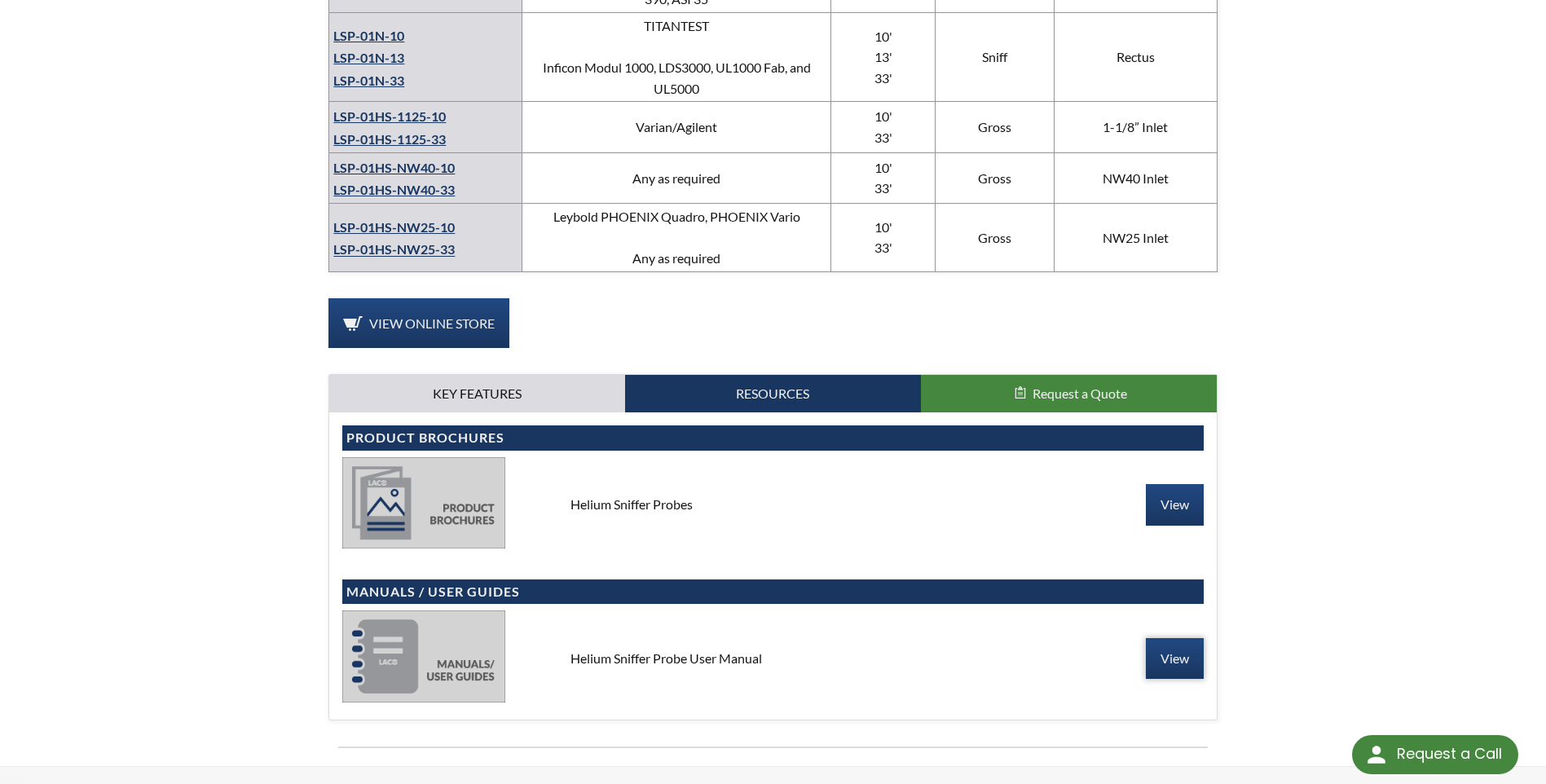 click on "View" at bounding box center (1174, 658) 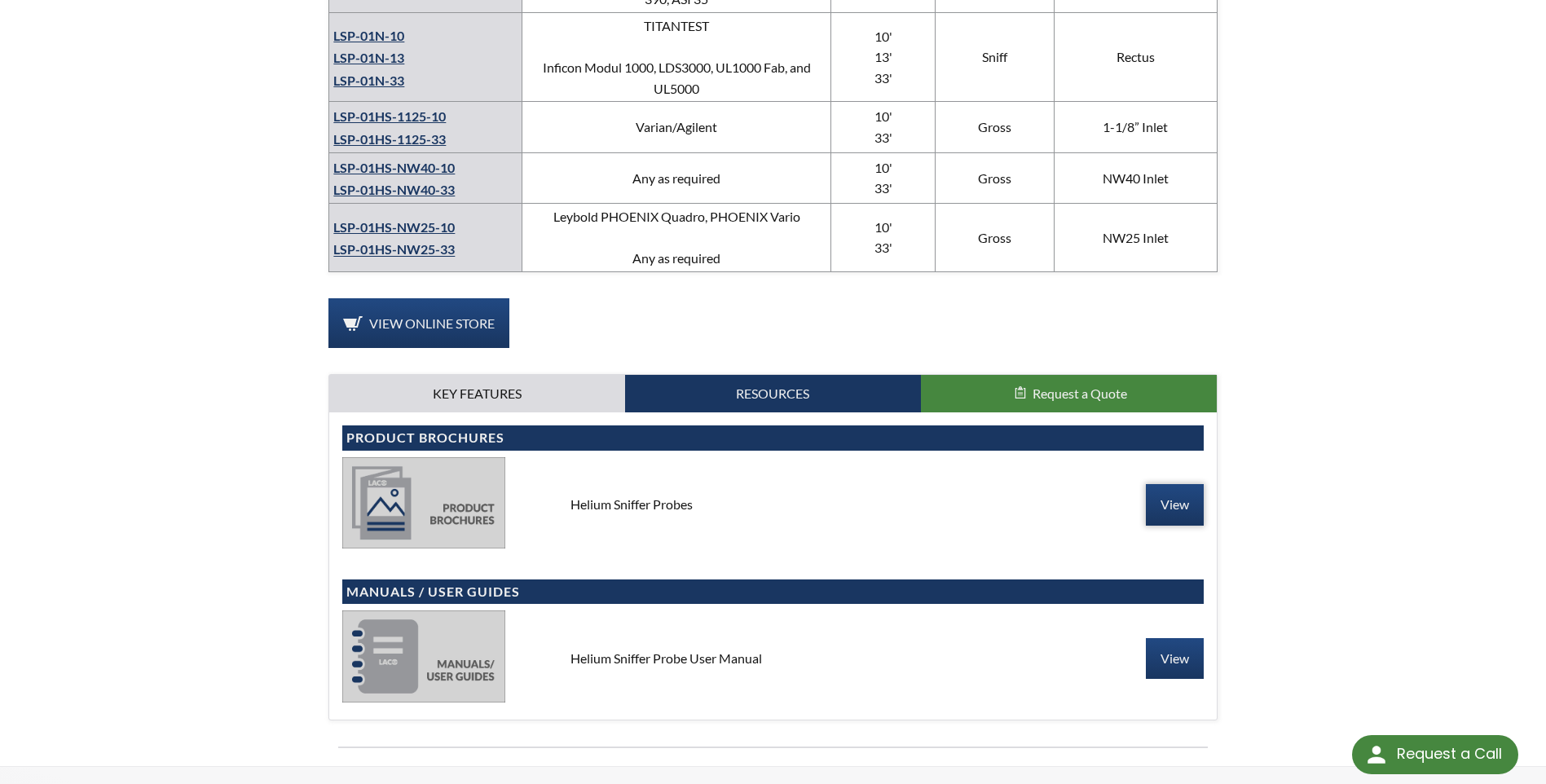 click on "View" at bounding box center (1174, 504) 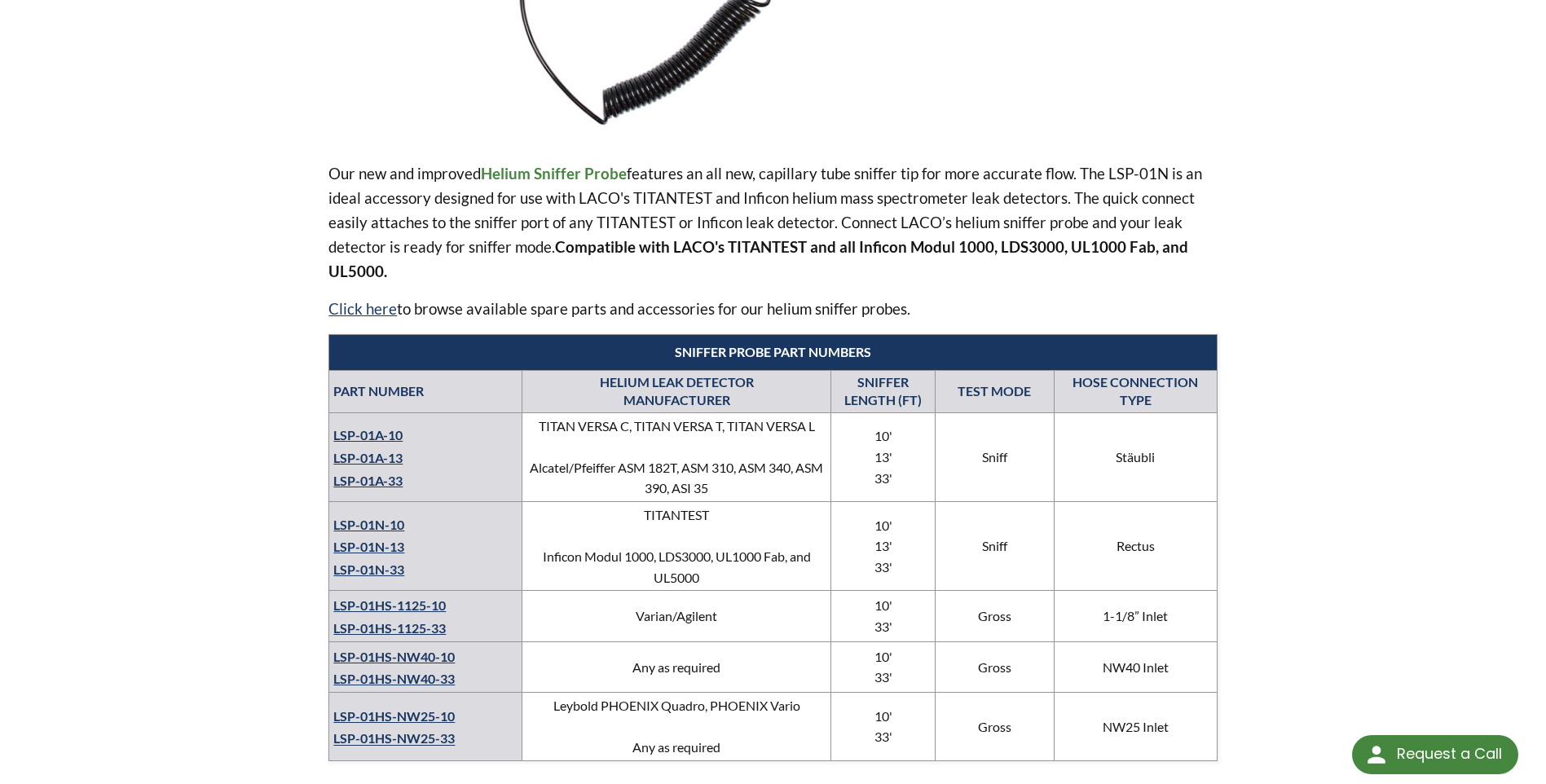scroll, scrollTop: 0, scrollLeft: 0, axis: both 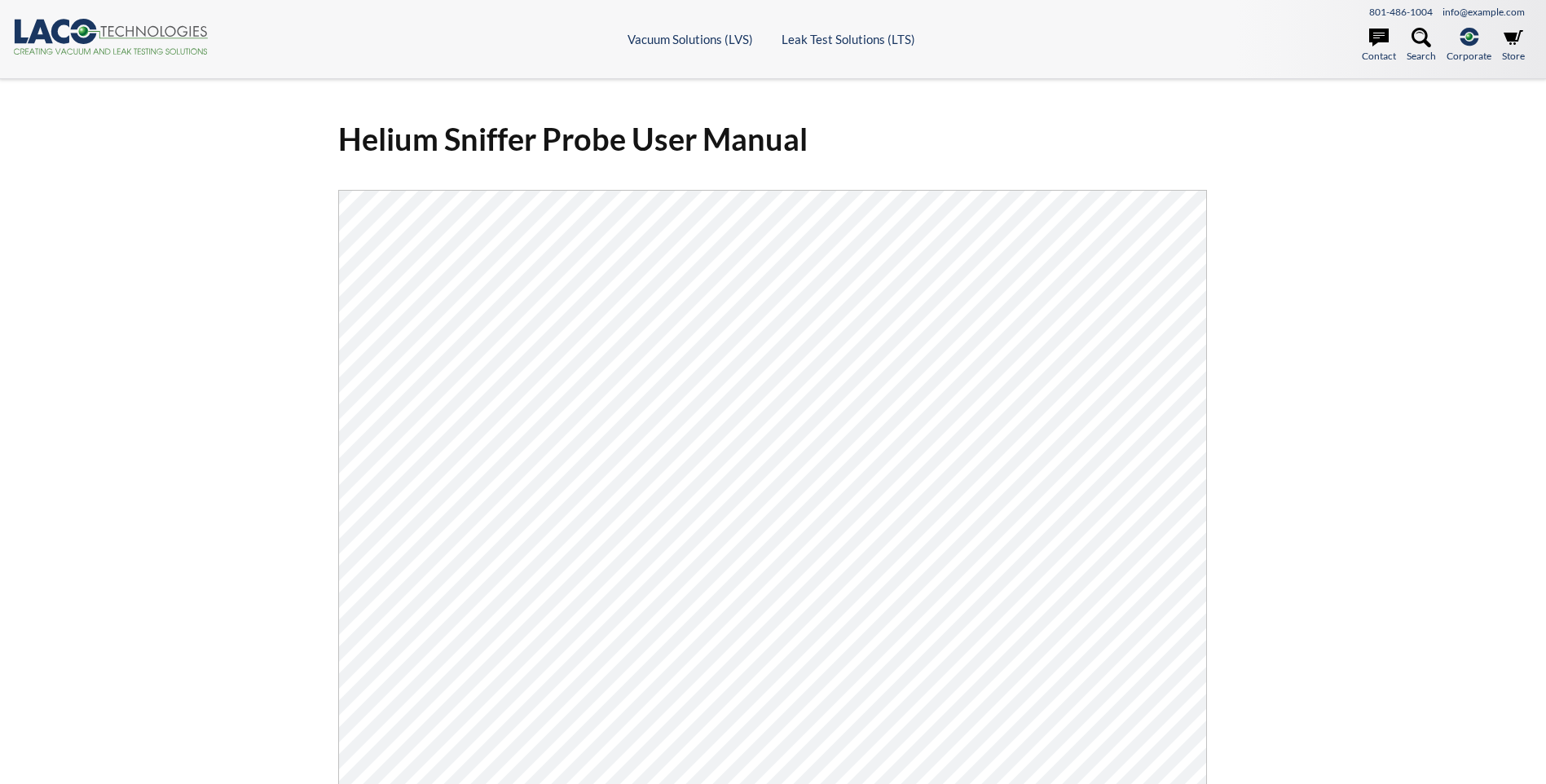 select 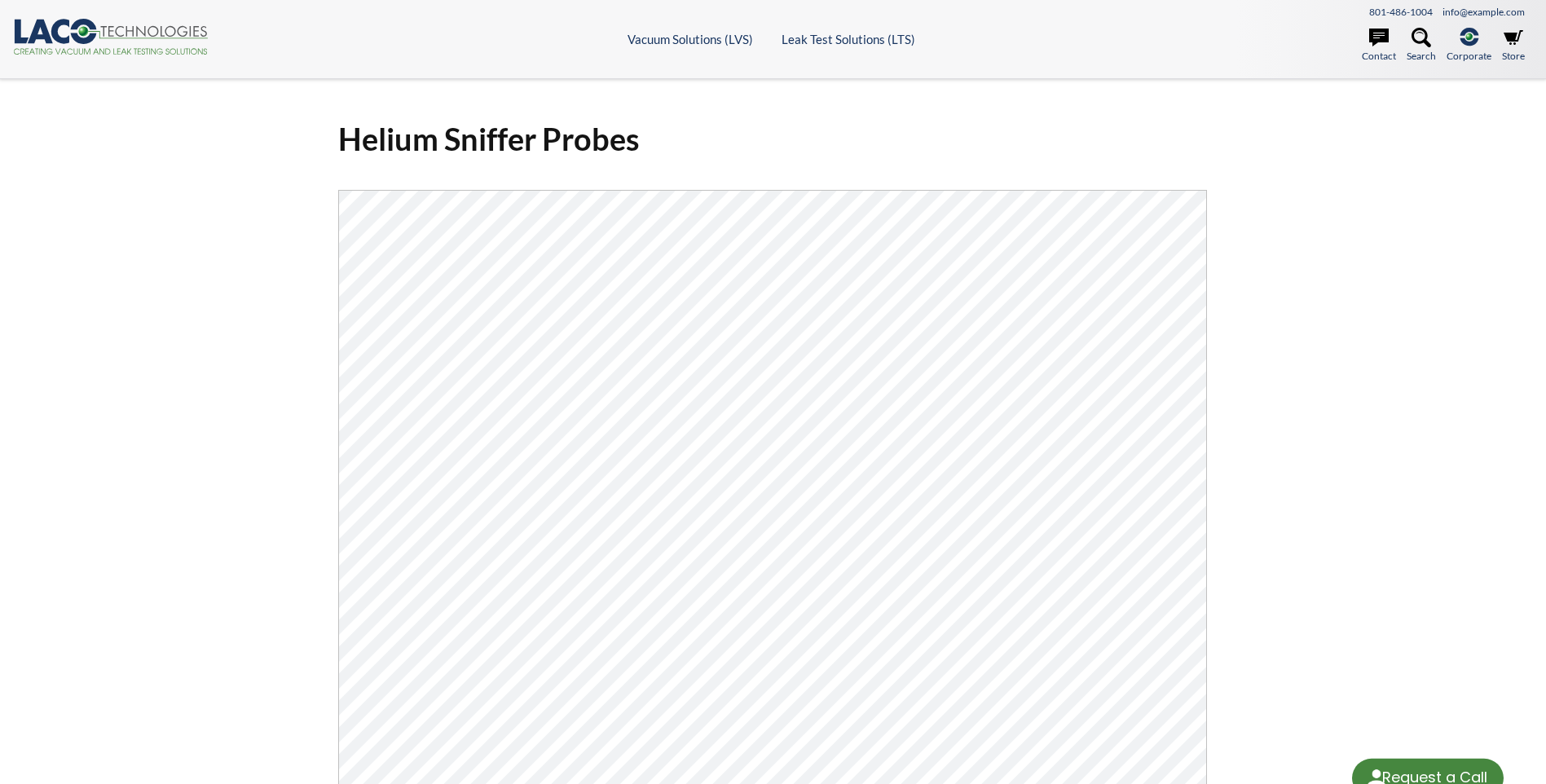 scroll, scrollTop: 0, scrollLeft: 0, axis: both 